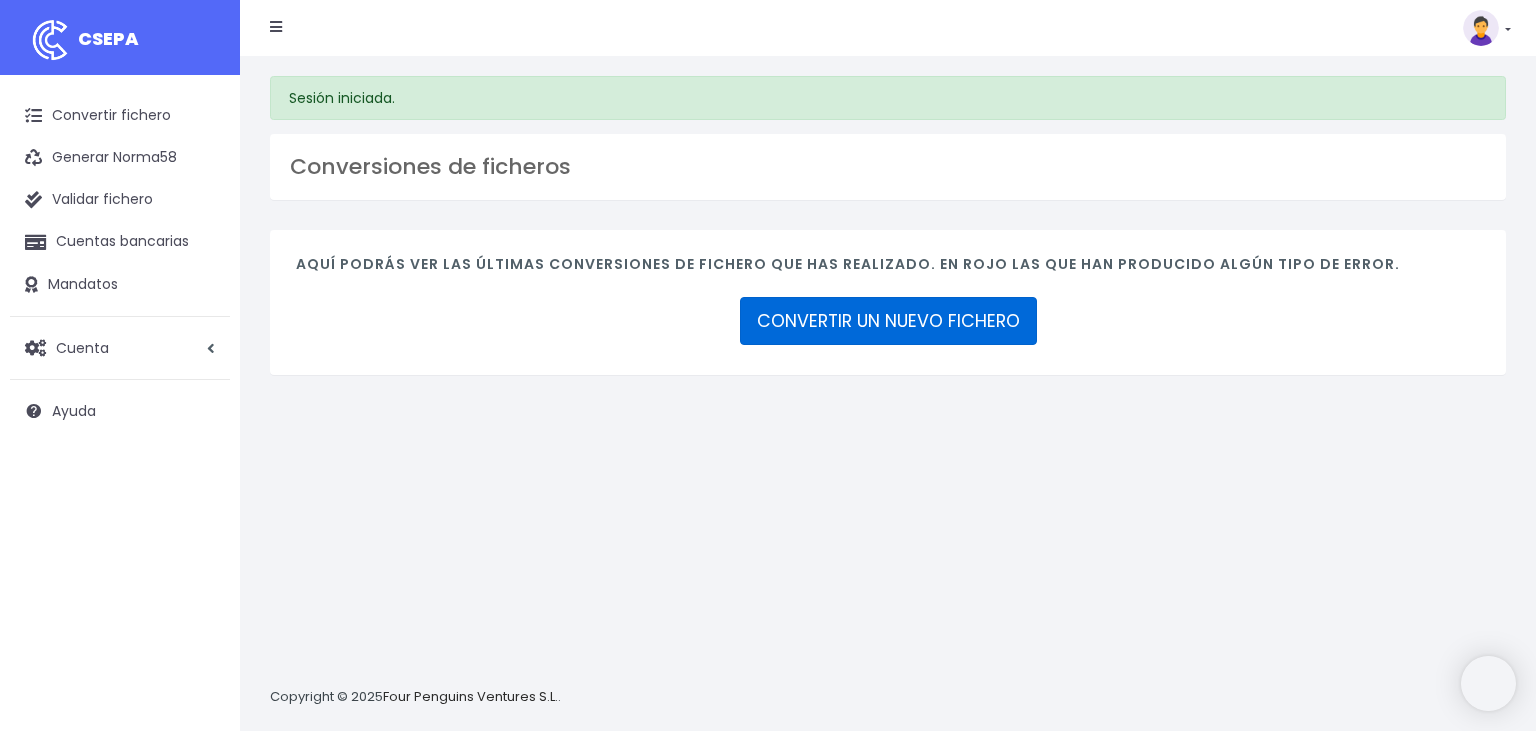 scroll, scrollTop: 0, scrollLeft: 0, axis: both 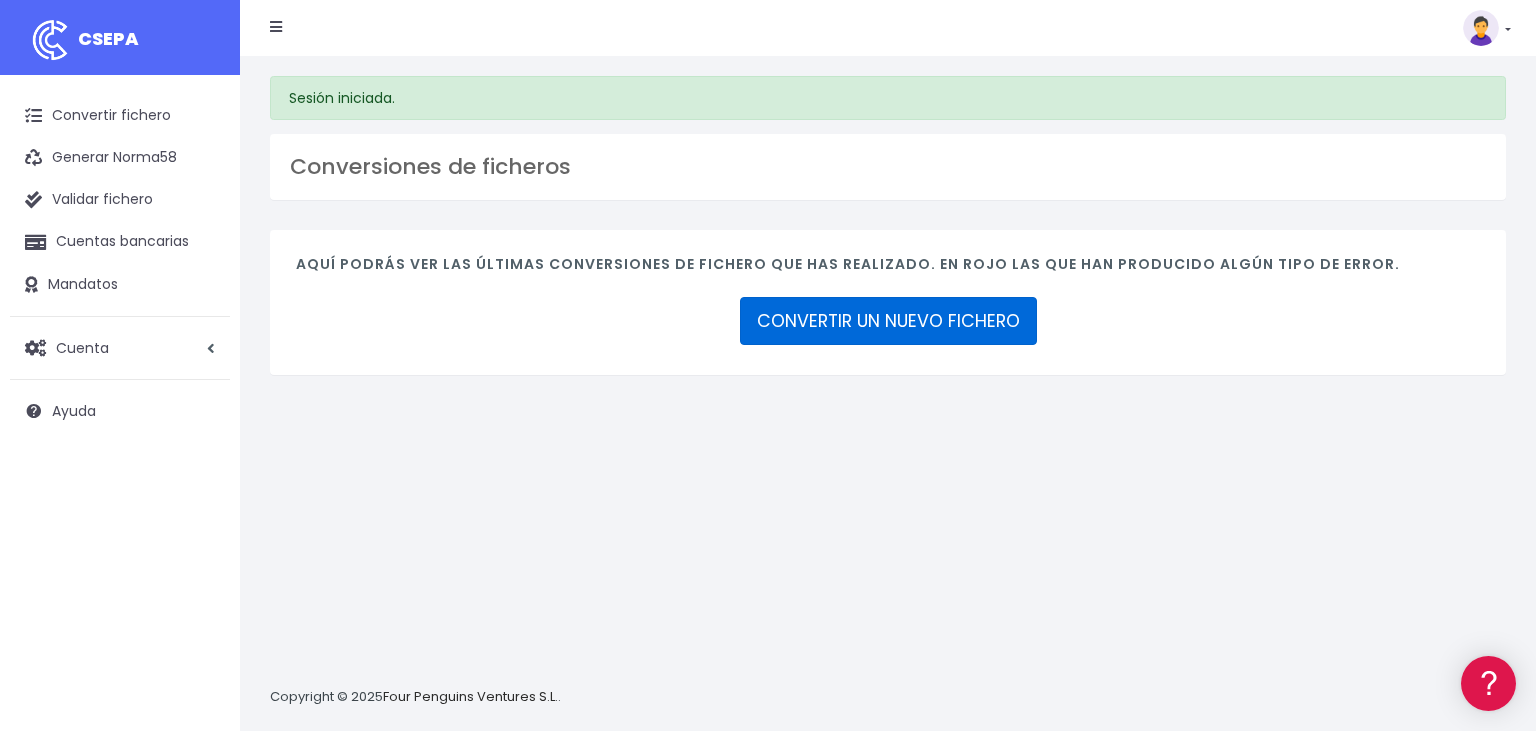 click on "CONVERTIR UN NUEVO FICHERO" at bounding box center (888, 321) 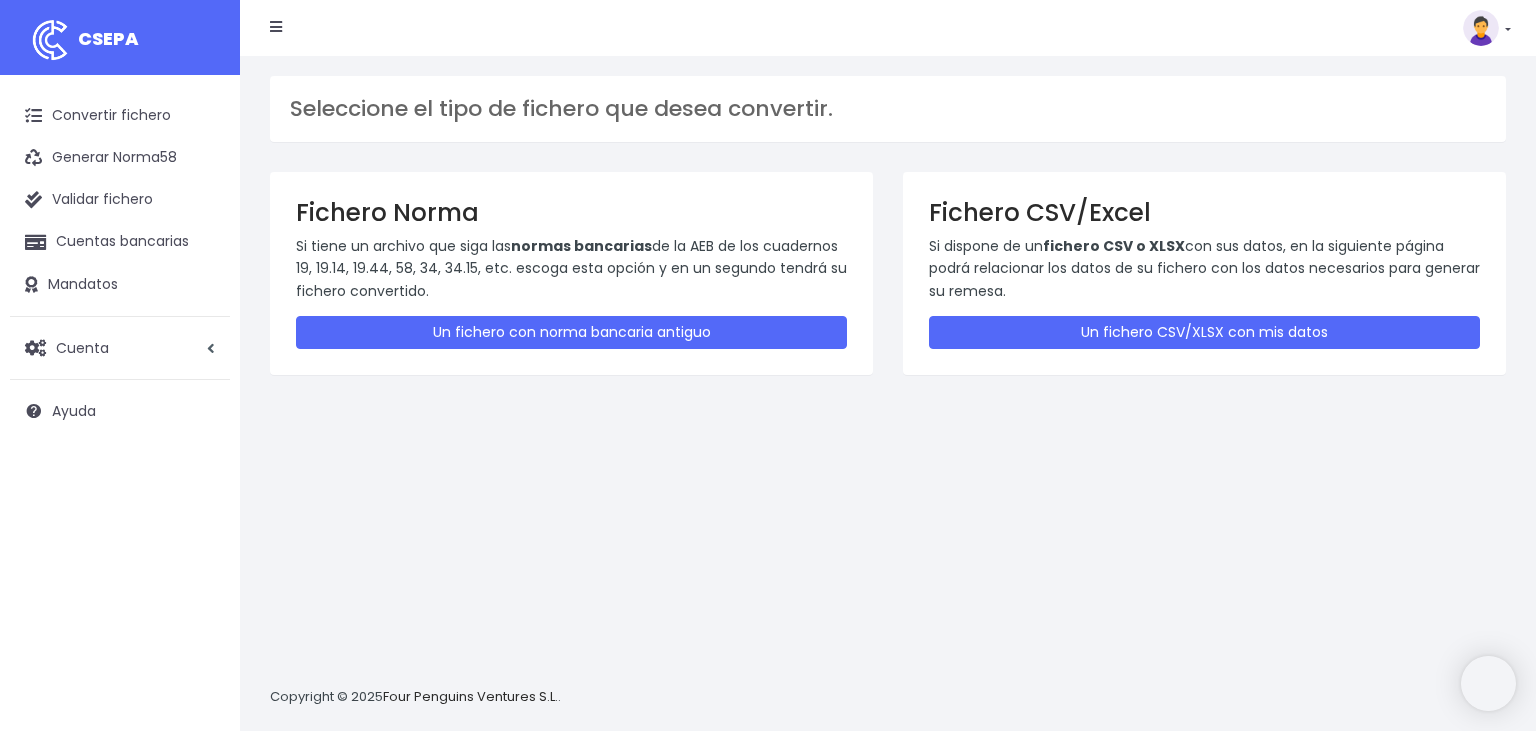 scroll, scrollTop: 0, scrollLeft: 0, axis: both 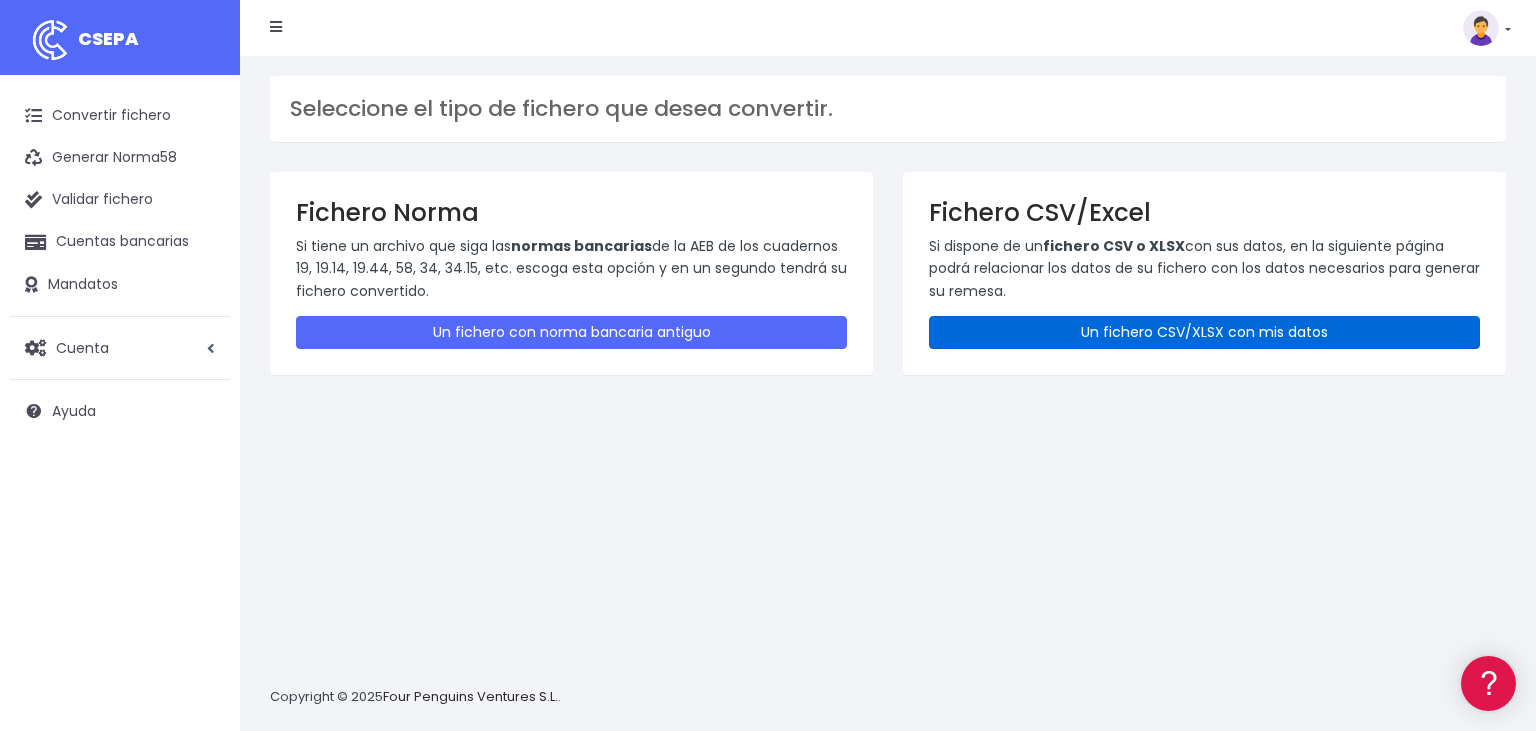 drag, startPoint x: 1180, startPoint y: 331, endPoint x: 1196, endPoint y: 342, distance: 19.416489 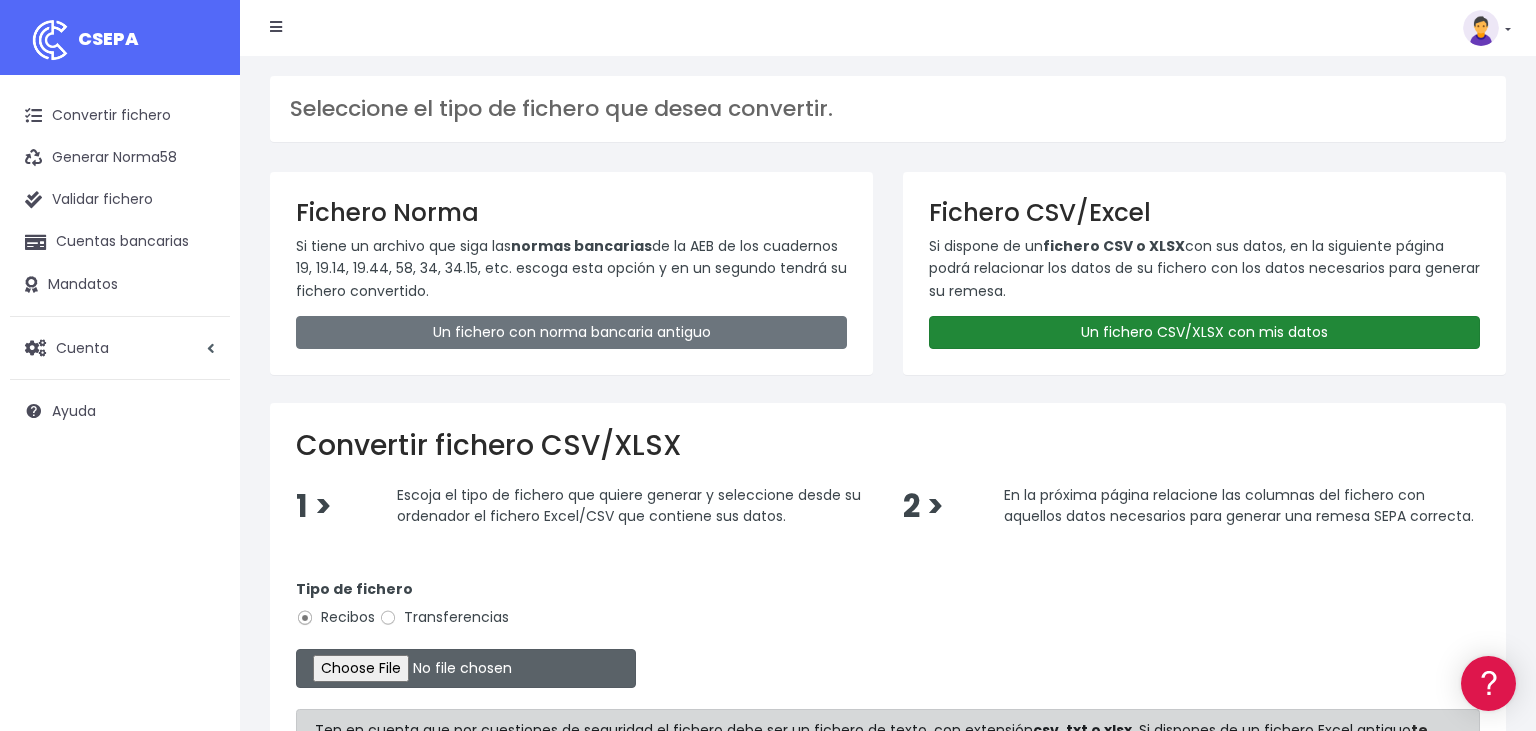 scroll, scrollTop: 0, scrollLeft: 0, axis: both 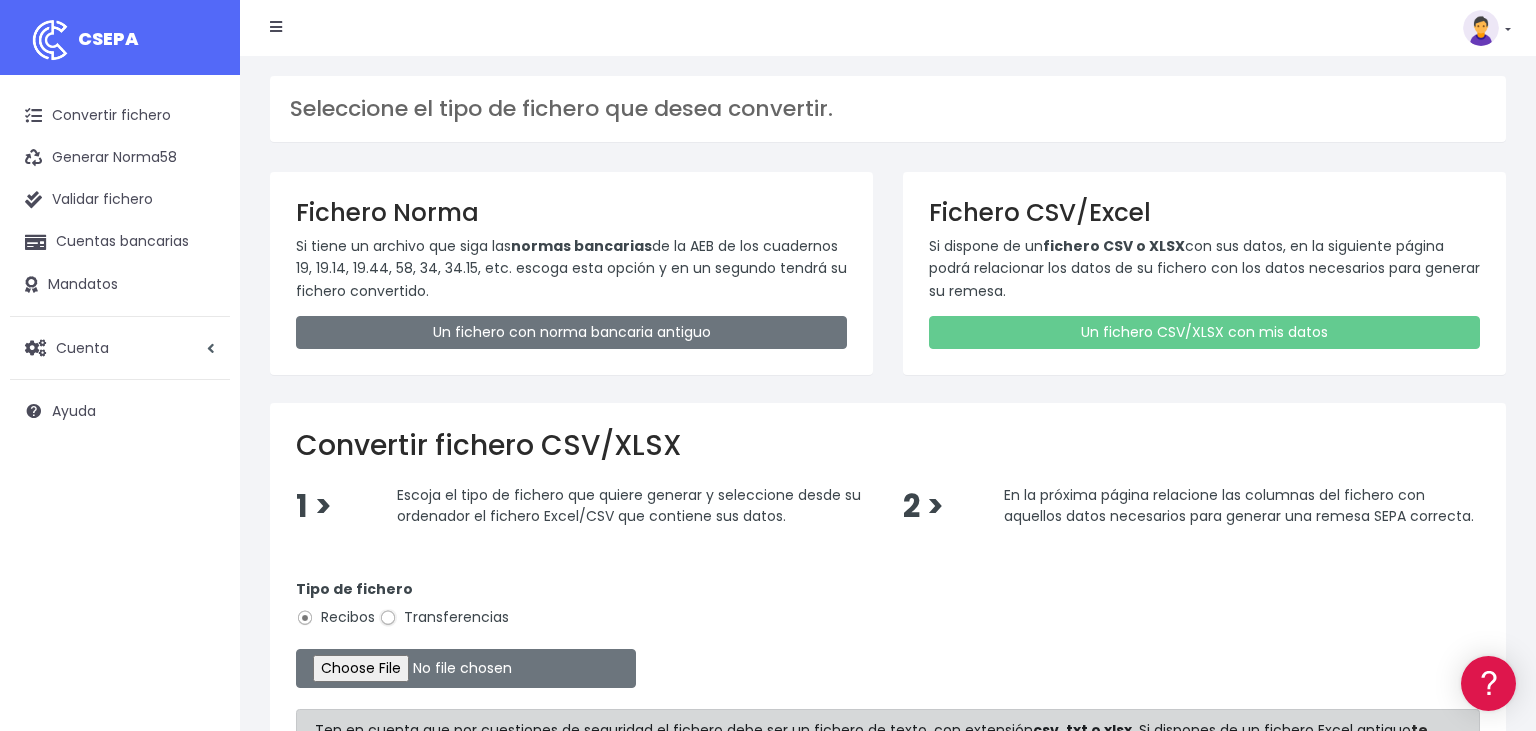 click on "Transferencias" at bounding box center (388, 618) 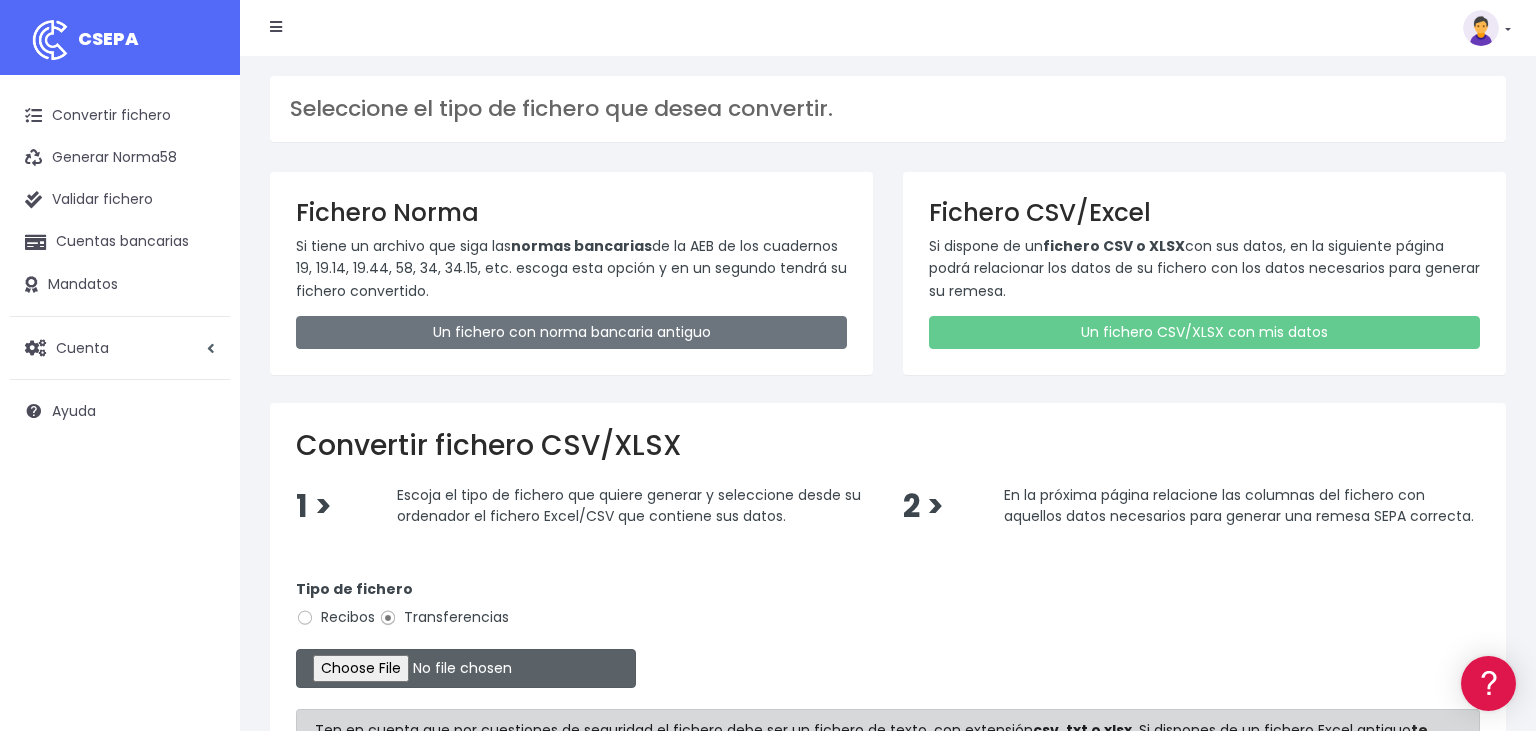 click at bounding box center (466, 668) 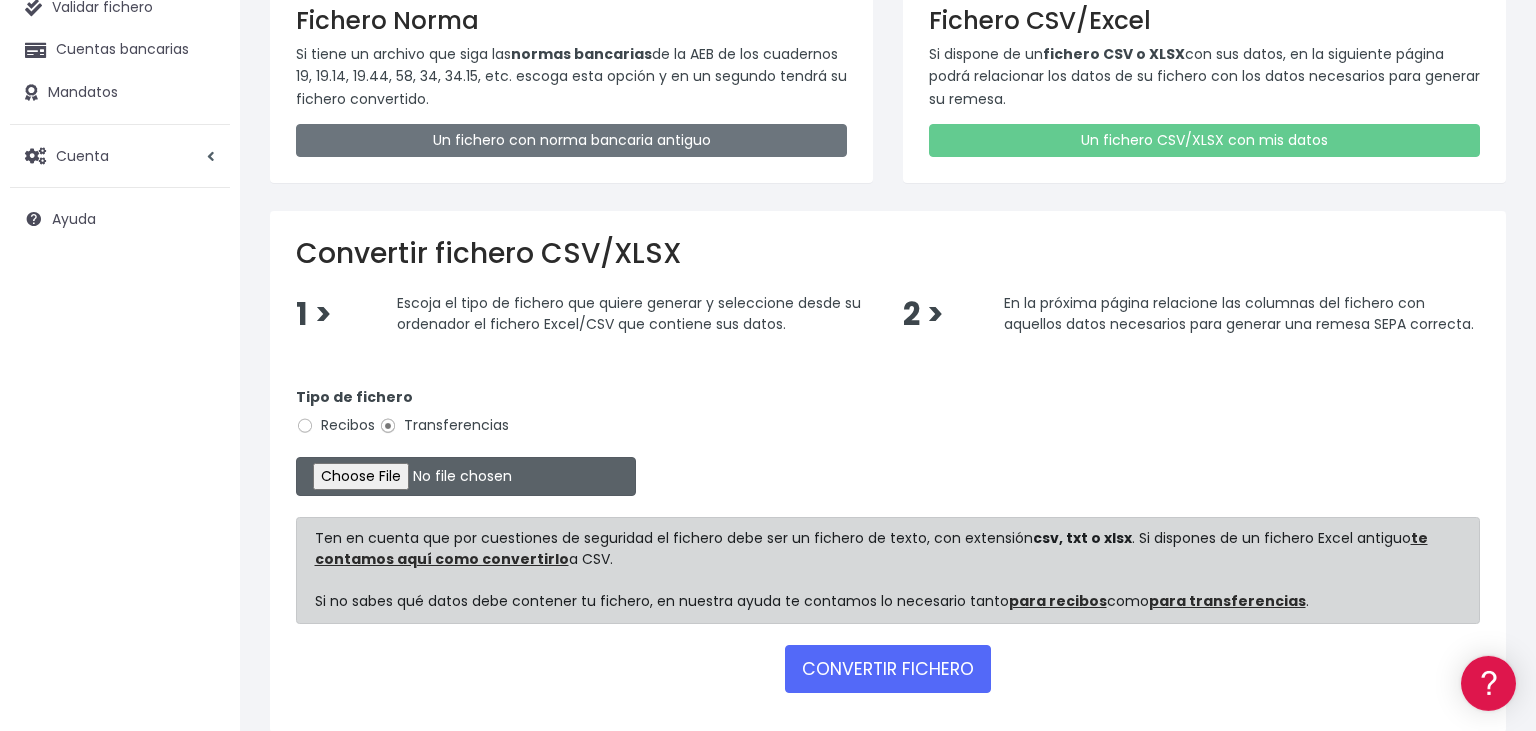 scroll, scrollTop: 274, scrollLeft: 0, axis: vertical 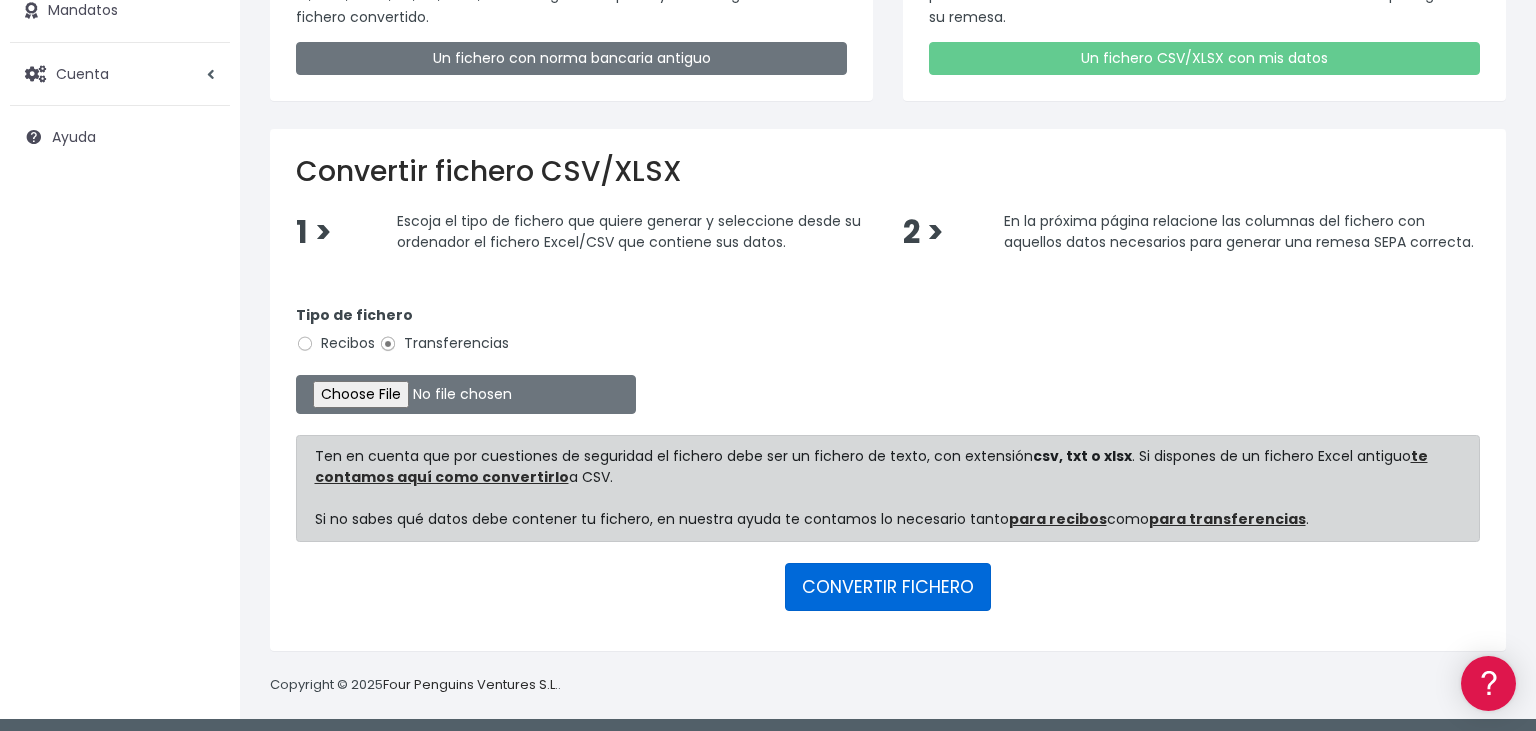 click on "CONVERTIR FICHERO" at bounding box center (888, 587) 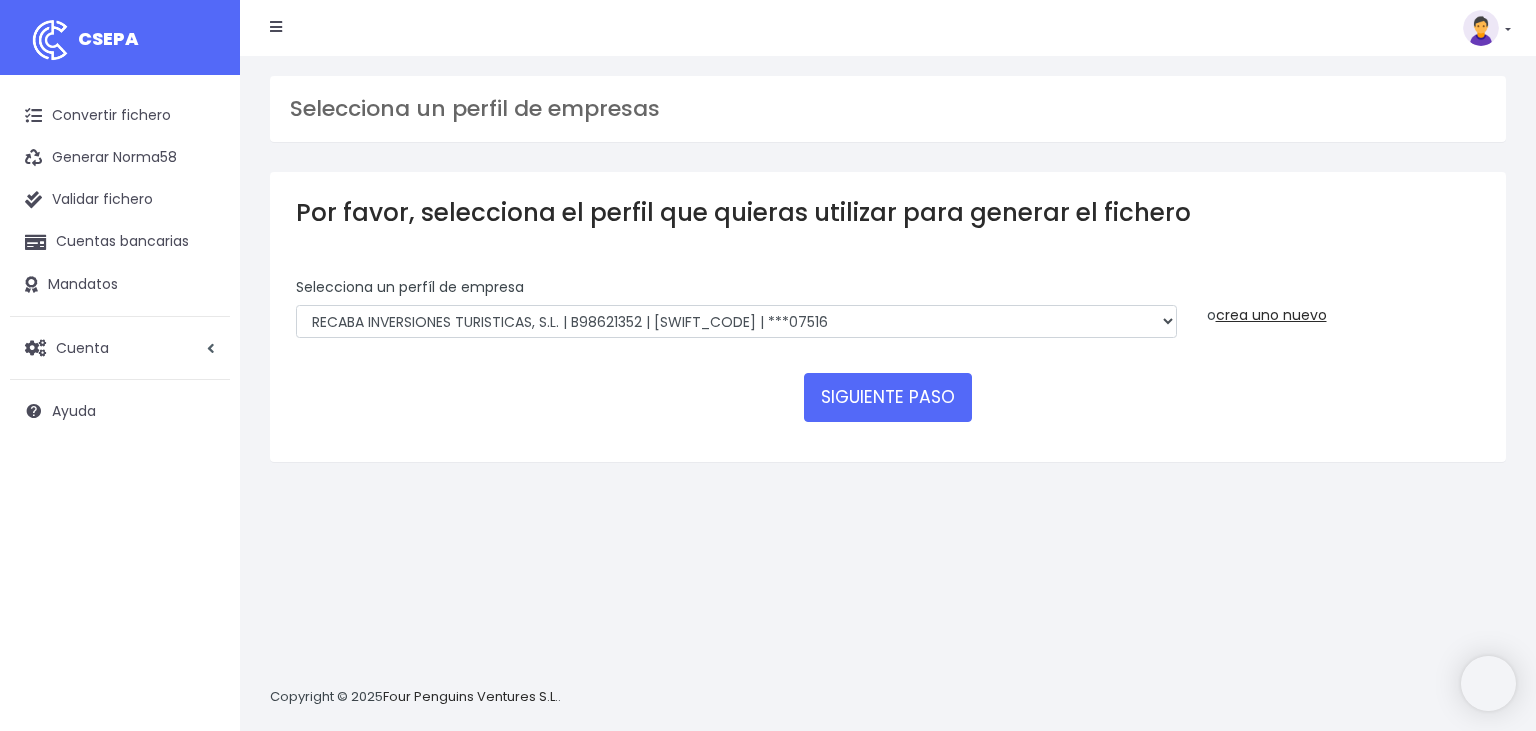 scroll, scrollTop: 0, scrollLeft: 0, axis: both 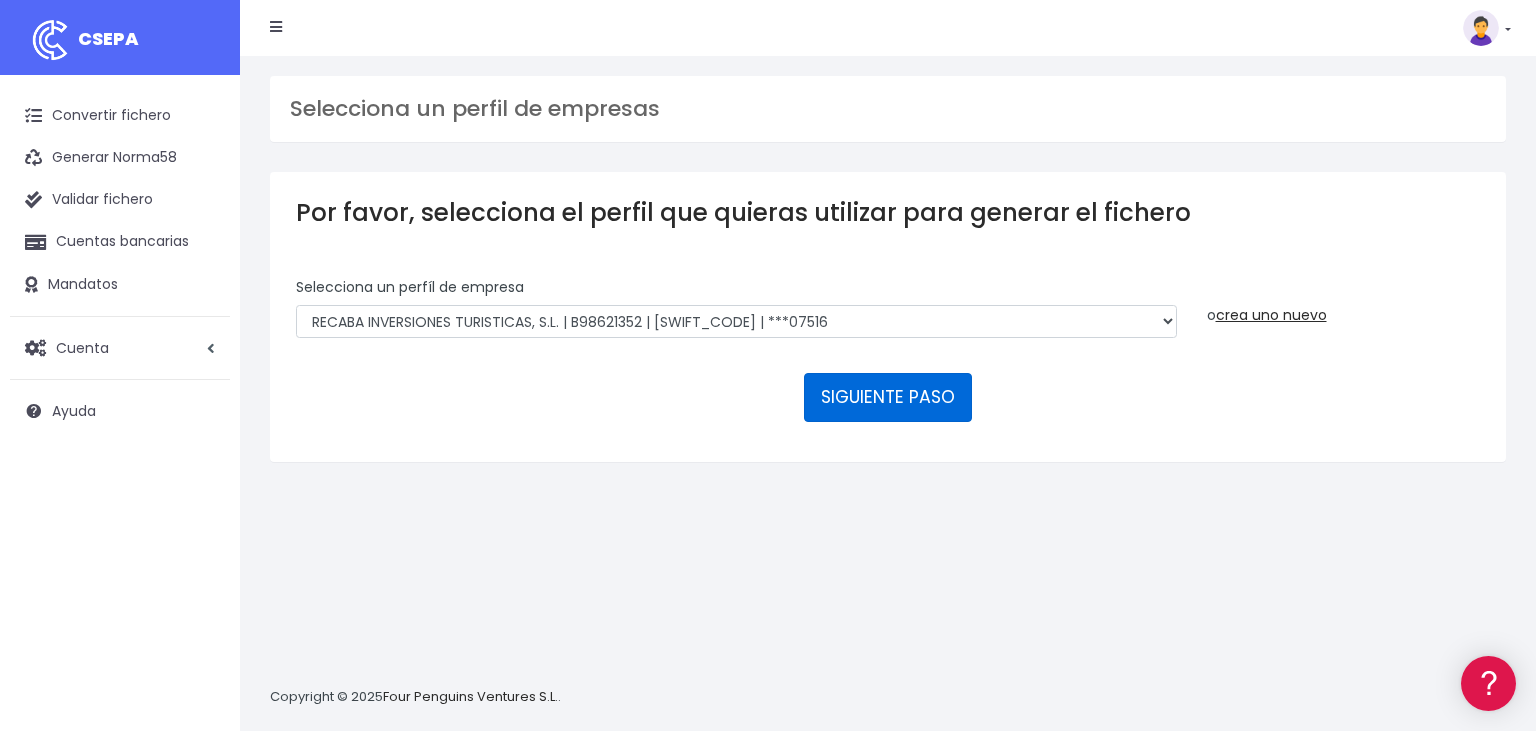 click on "SIGUIENTE PASO" at bounding box center (888, 397) 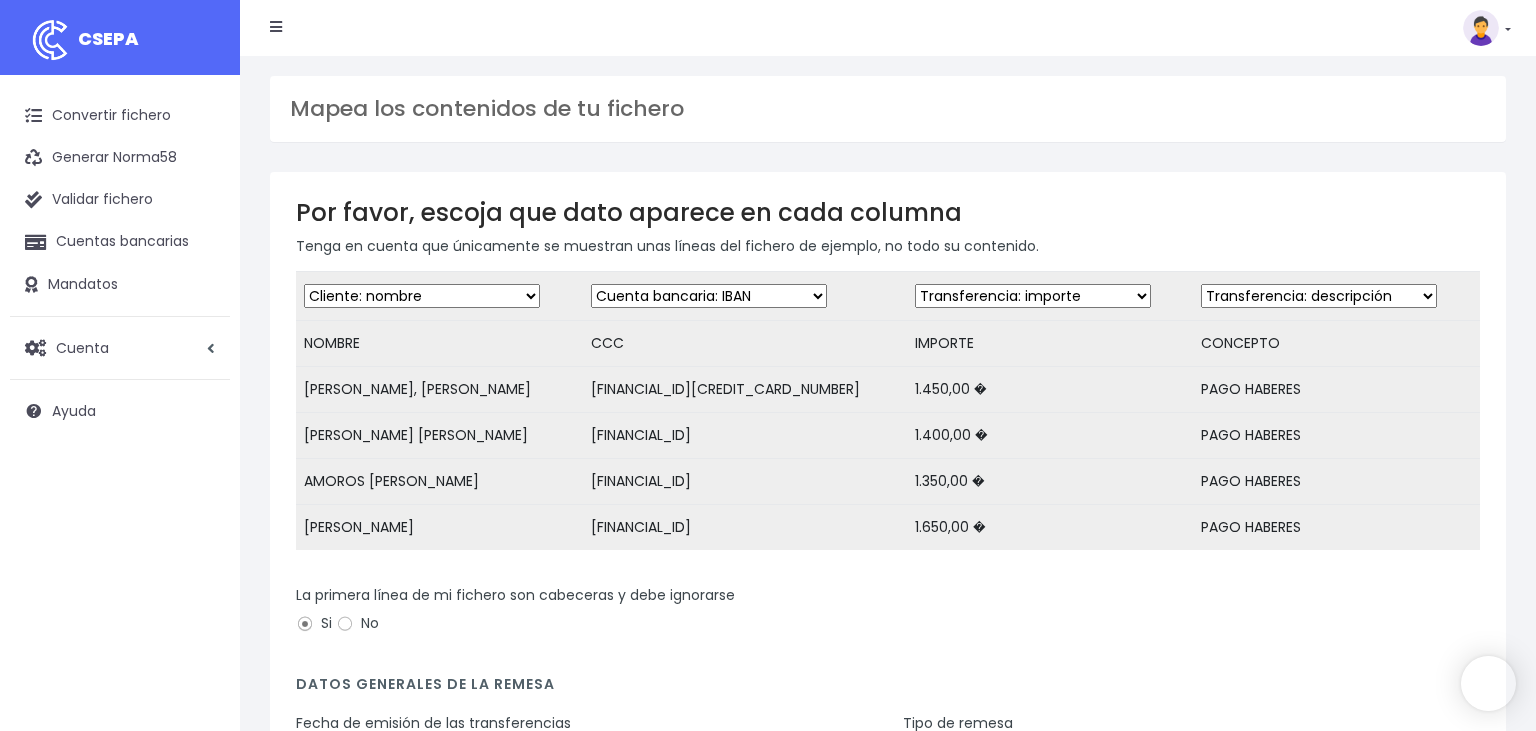 scroll, scrollTop: 0, scrollLeft: 0, axis: both 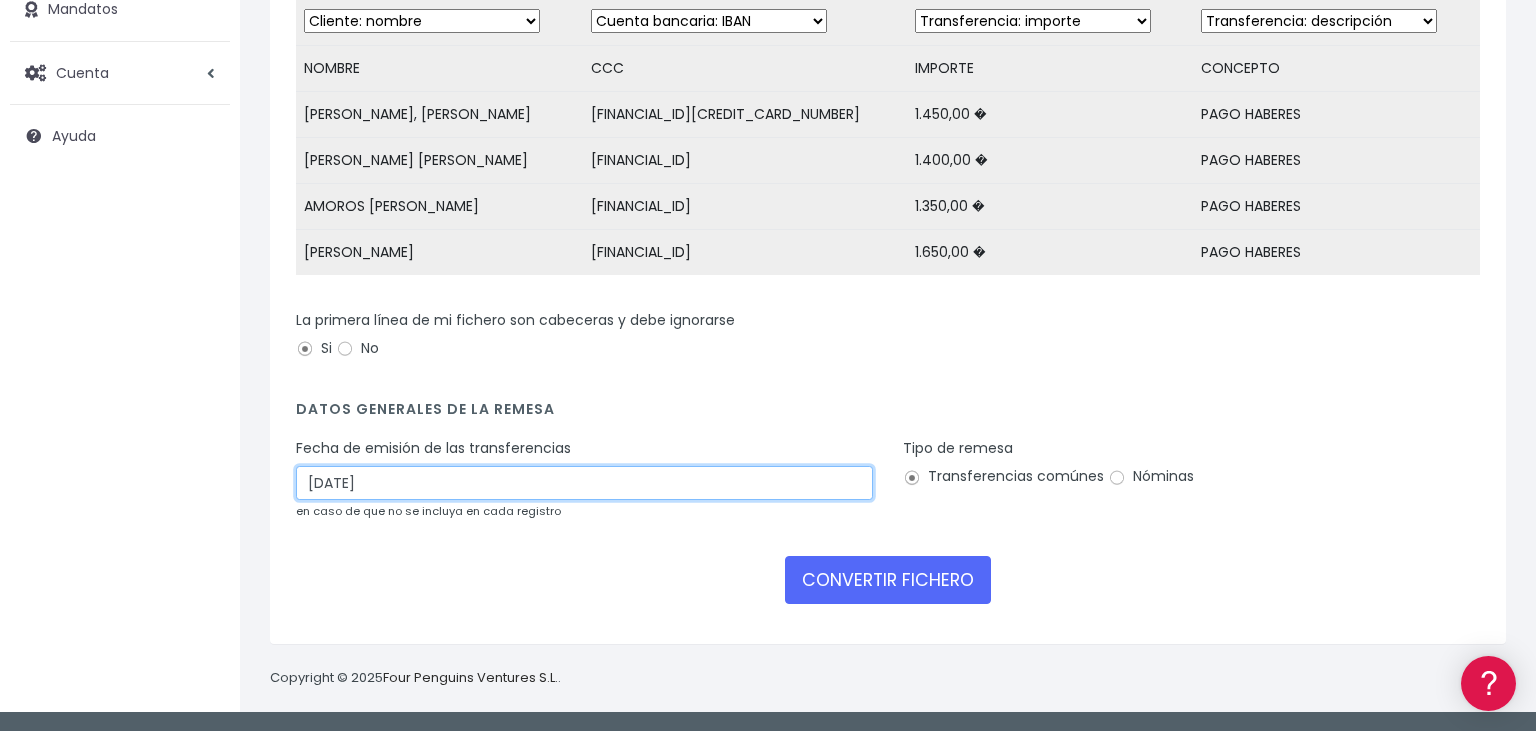 click on "03/07/2025" at bounding box center [584, 483] 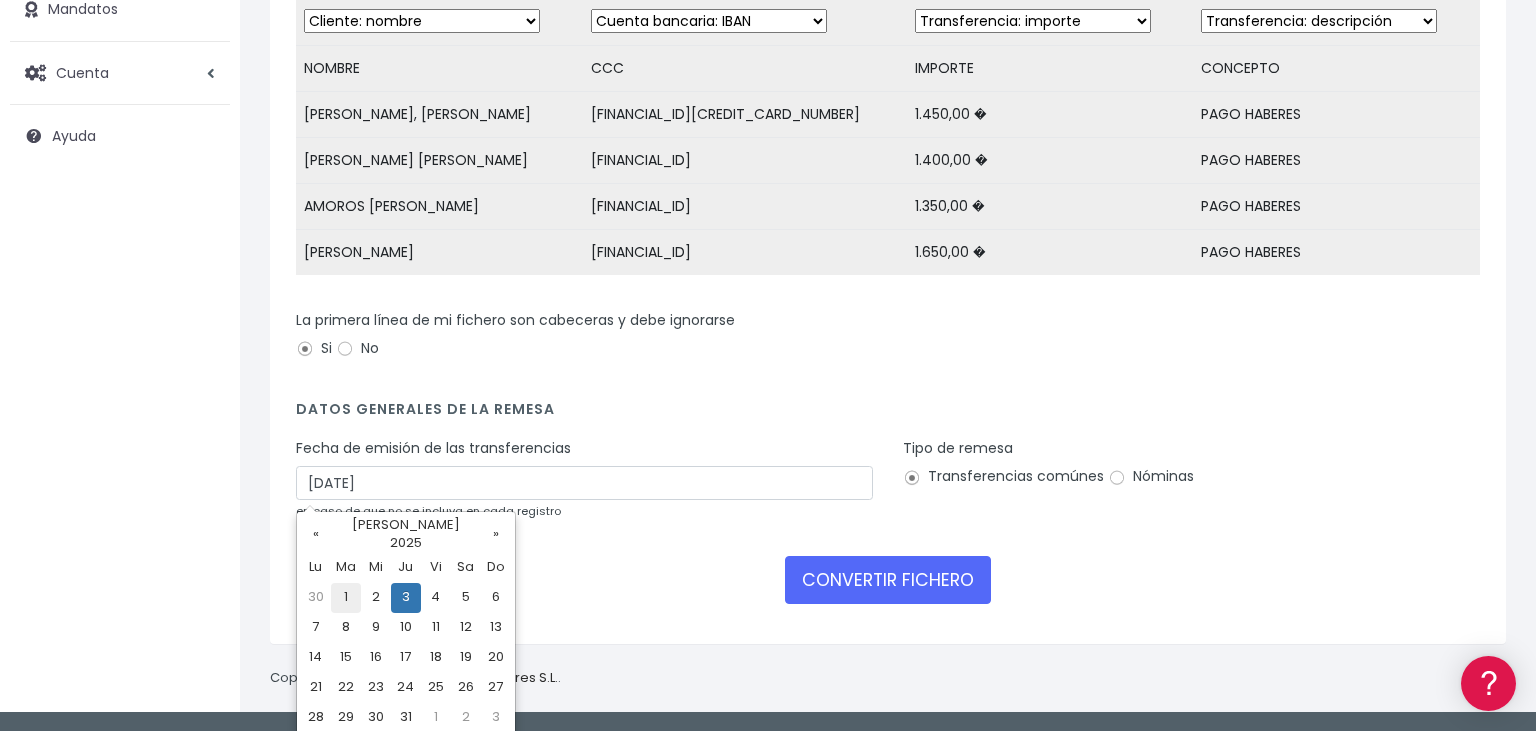click on "1" at bounding box center (346, 598) 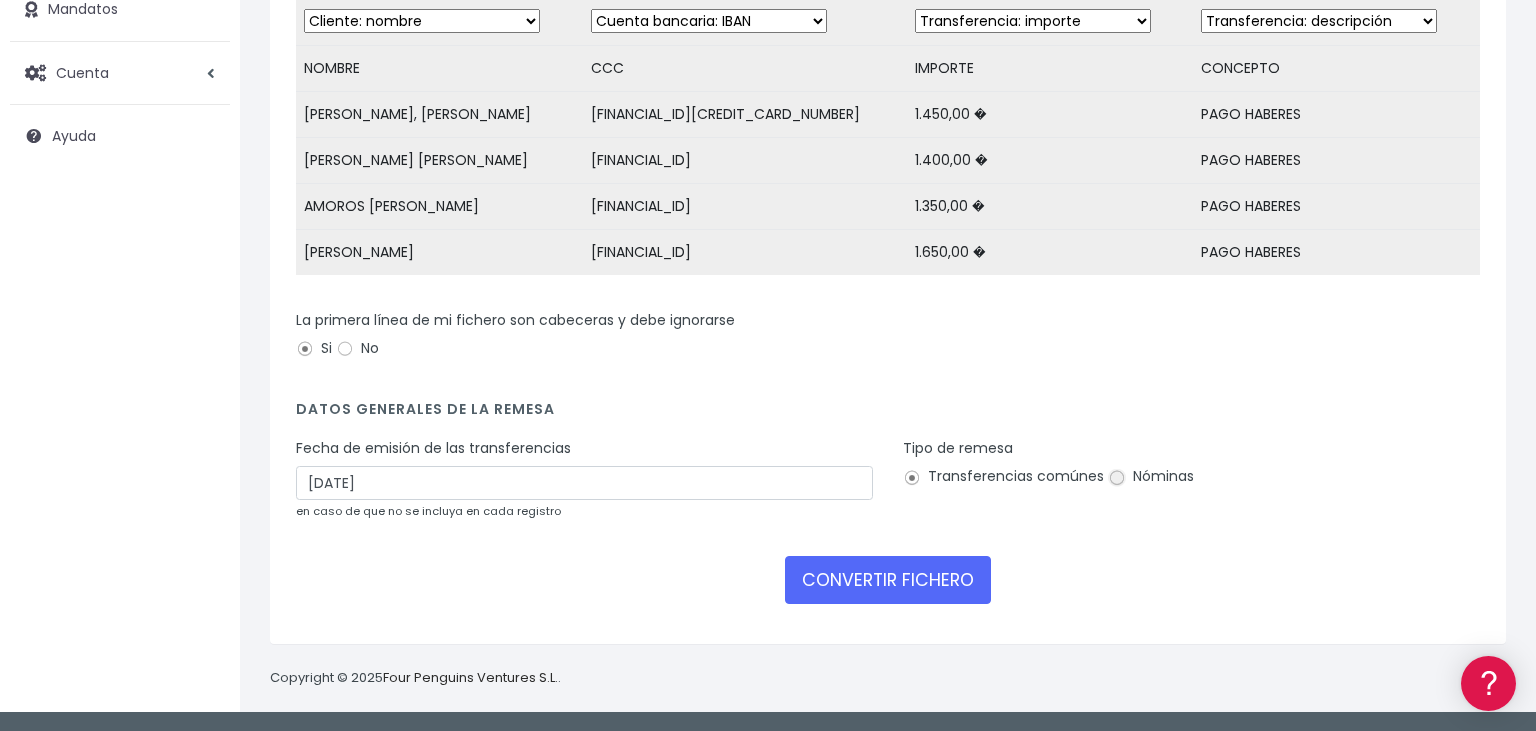 click on "Nóminas" at bounding box center (1117, 478) 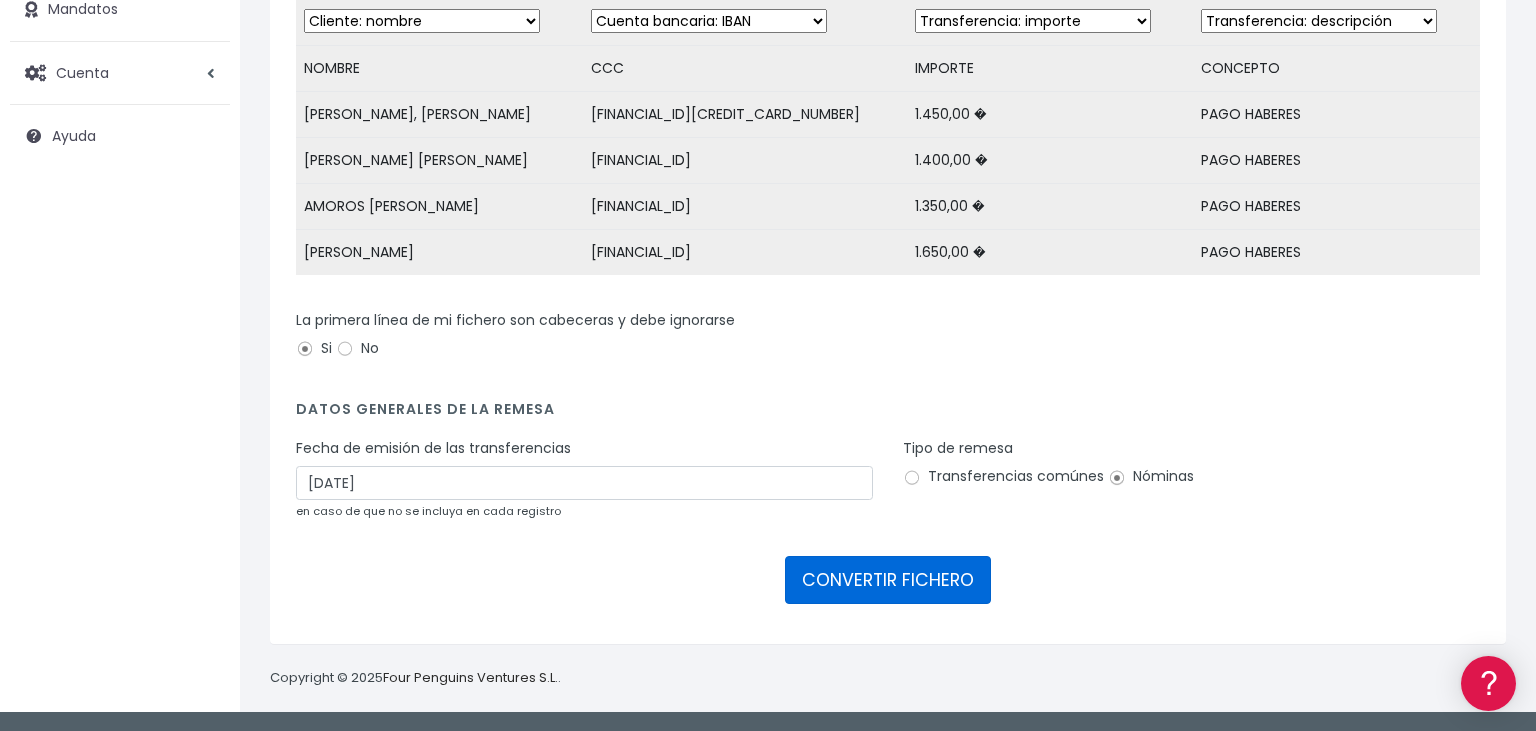 click on "CONVERTIR FICHERO" at bounding box center (888, 580) 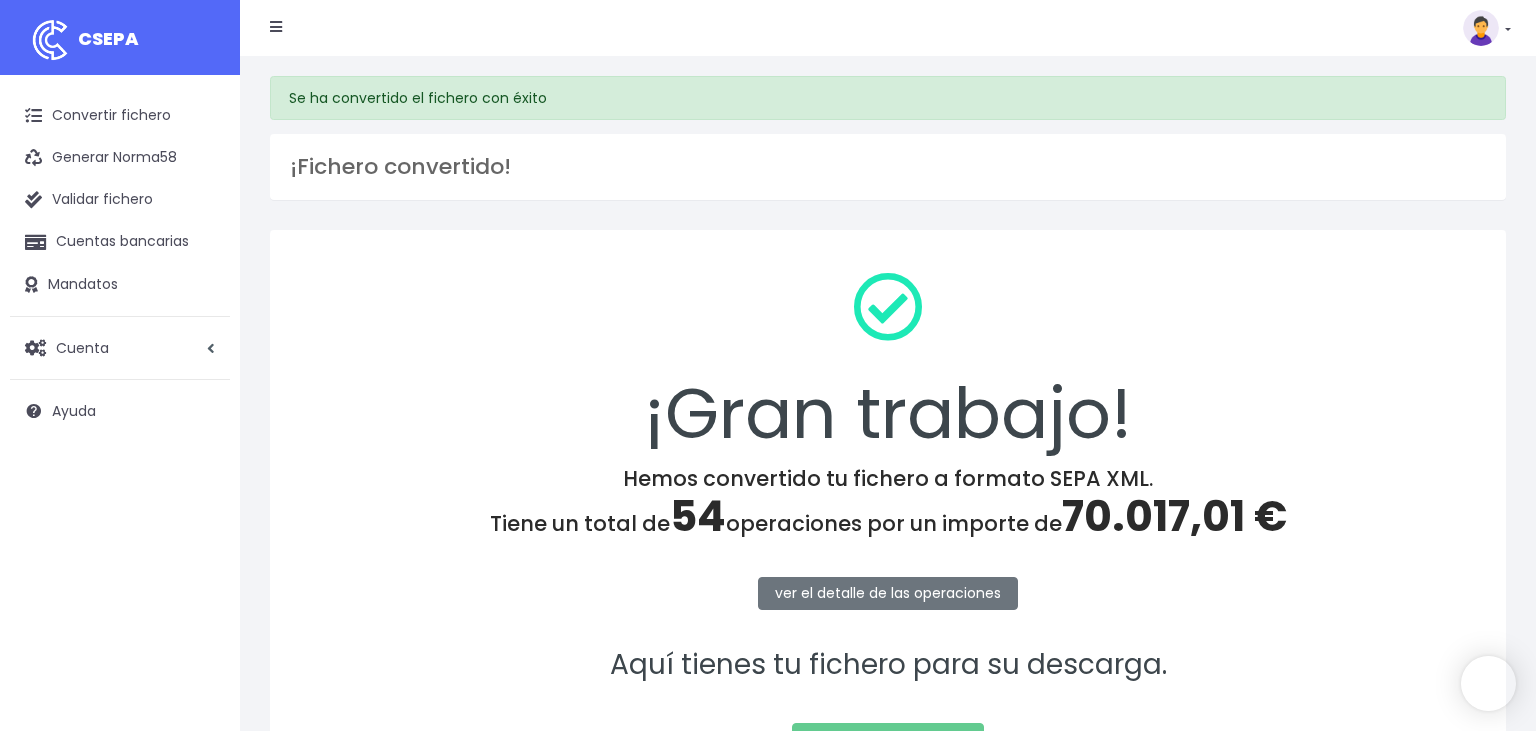 scroll, scrollTop: 0, scrollLeft: 0, axis: both 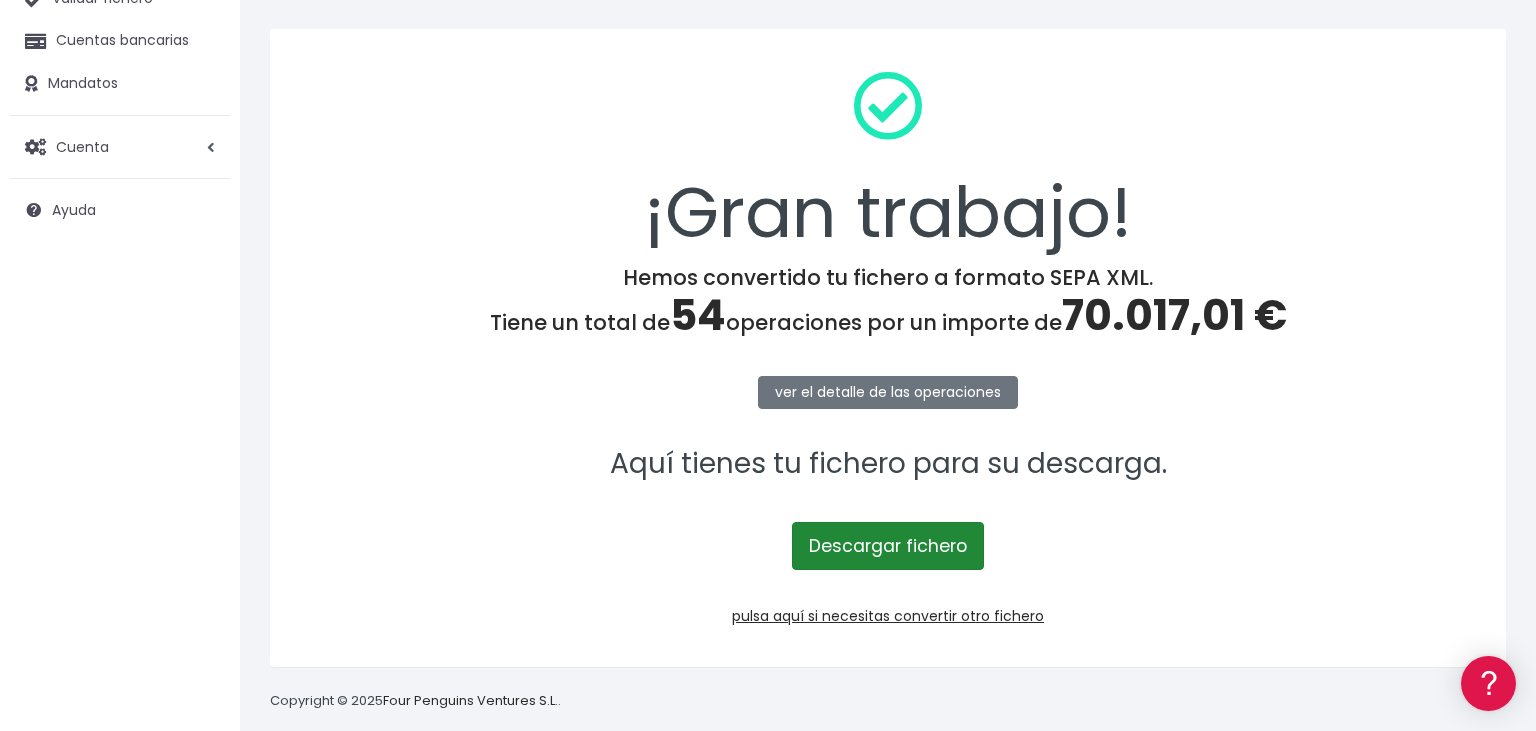 click on "Descargar fichero" at bounding box center [888, 546] 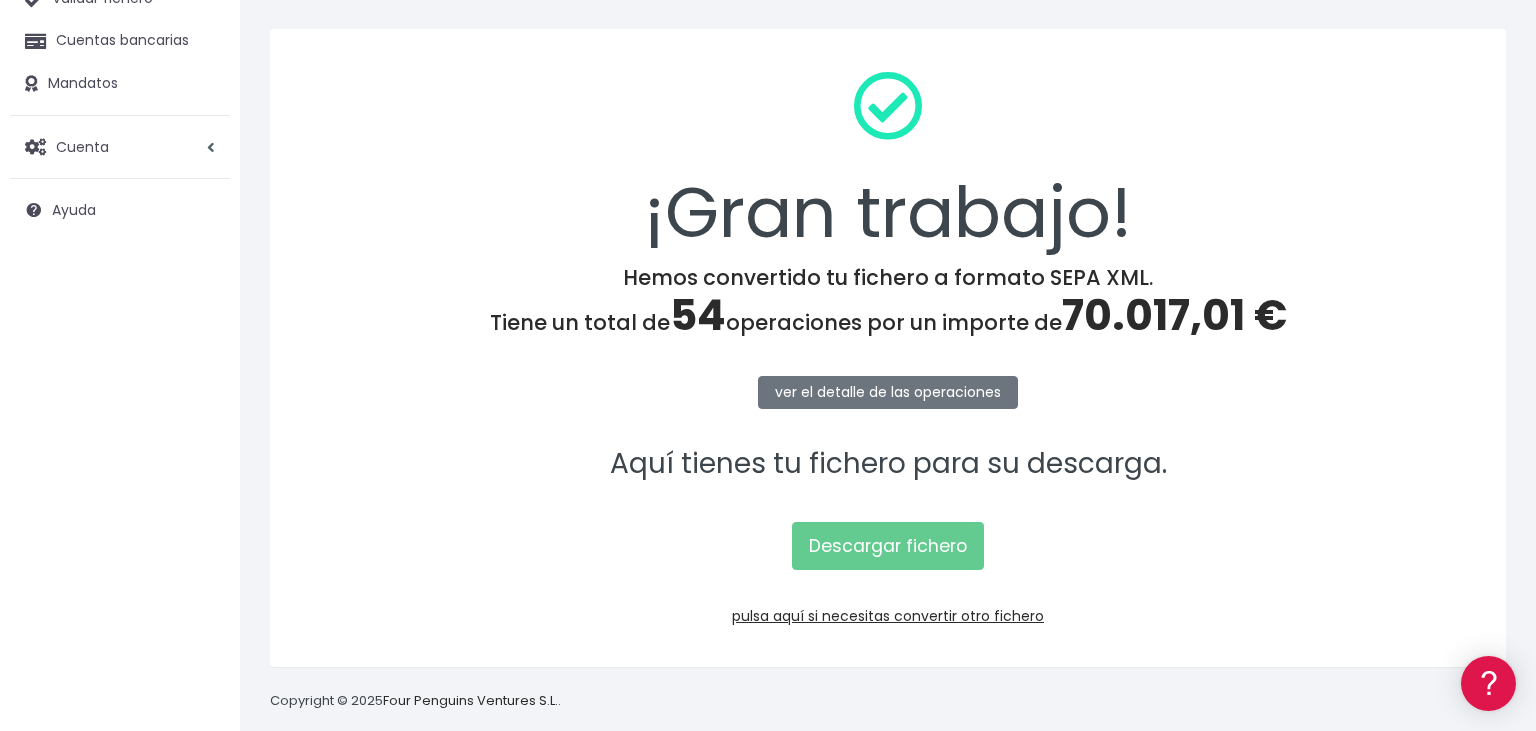 scroll, scrollTop: 0, scrollLeft: 0, axis: both 